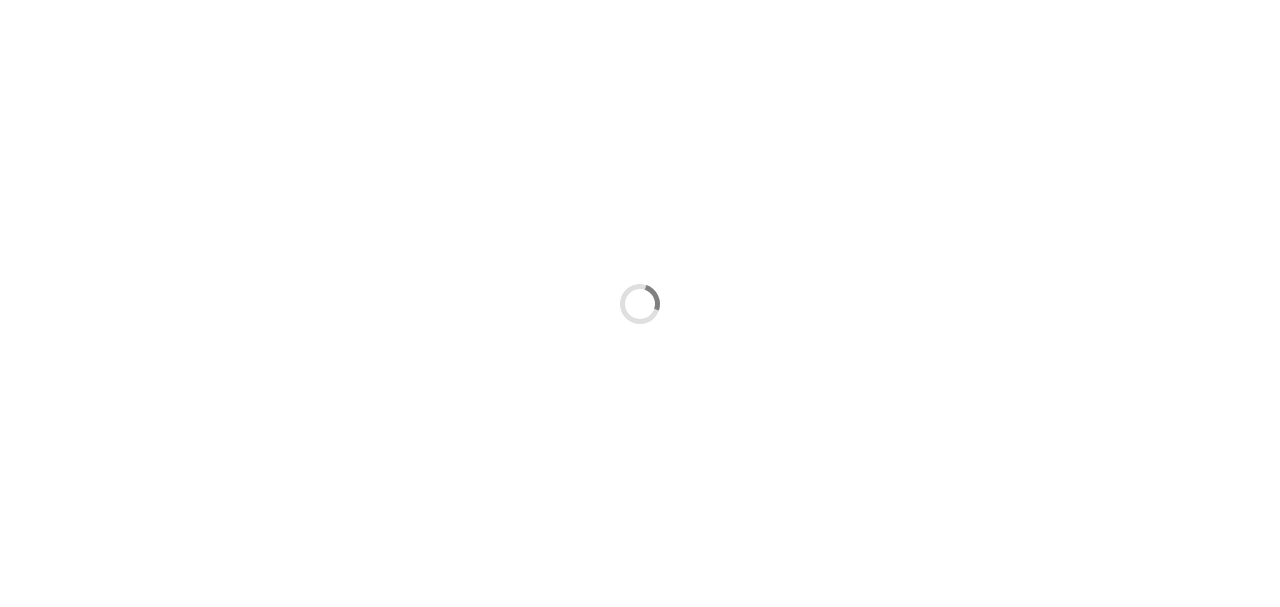 scroll, scrollTop: 0, scrollLeft: 0, axis: both 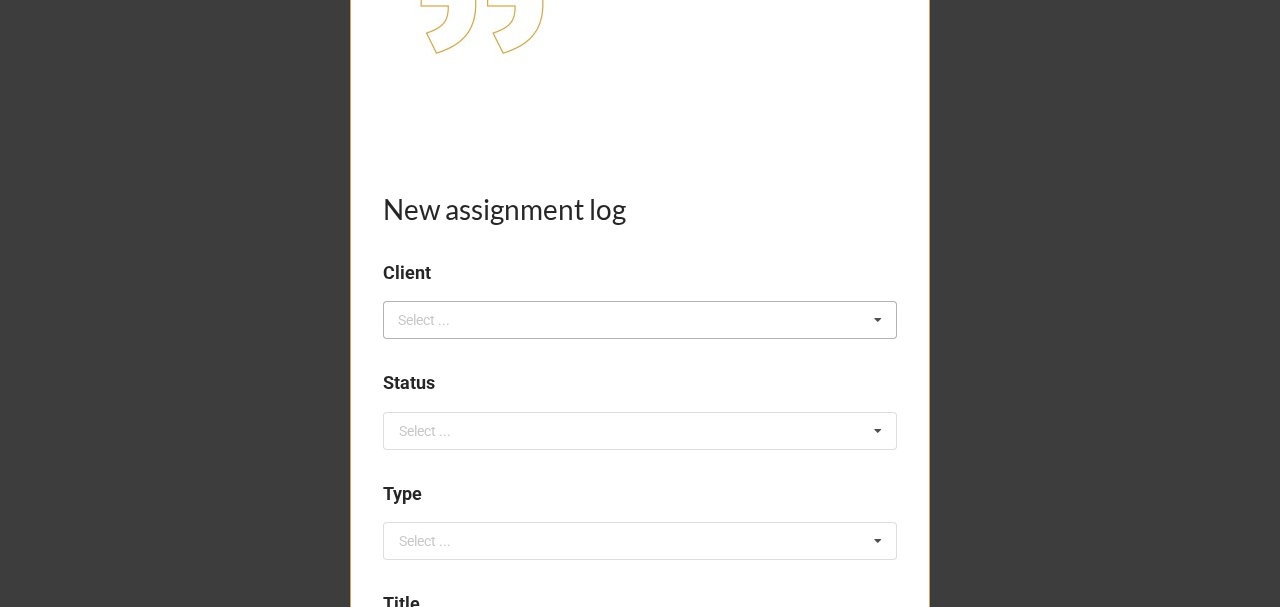 click on "Select ..." at bounding box center (436, 320) 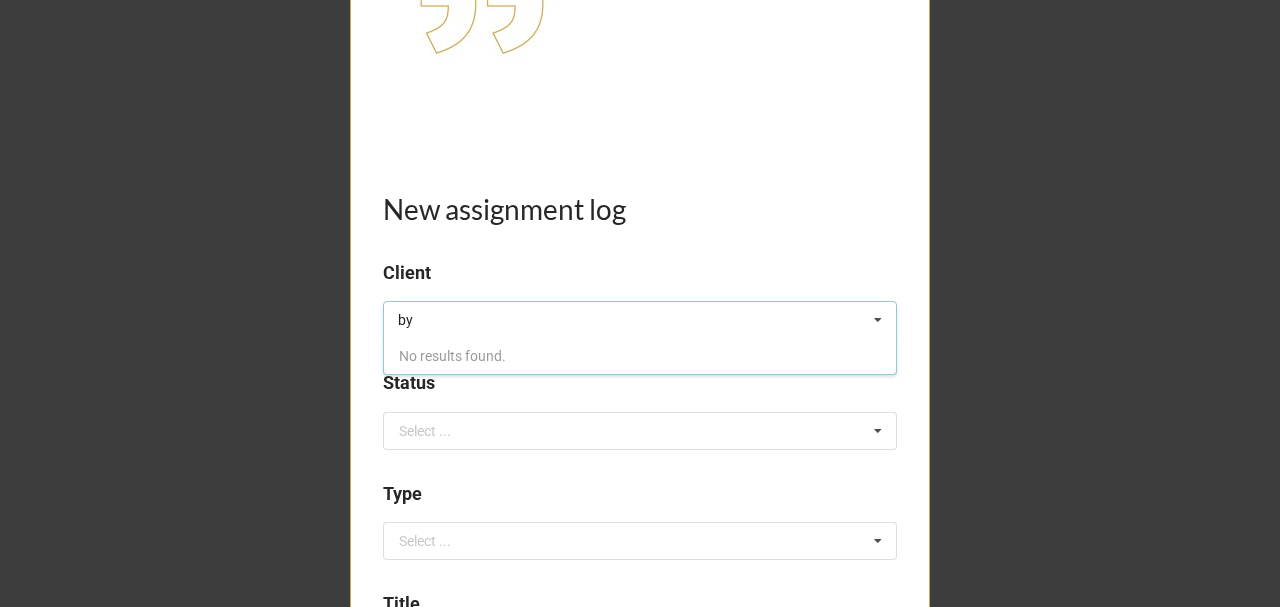 type on "b" 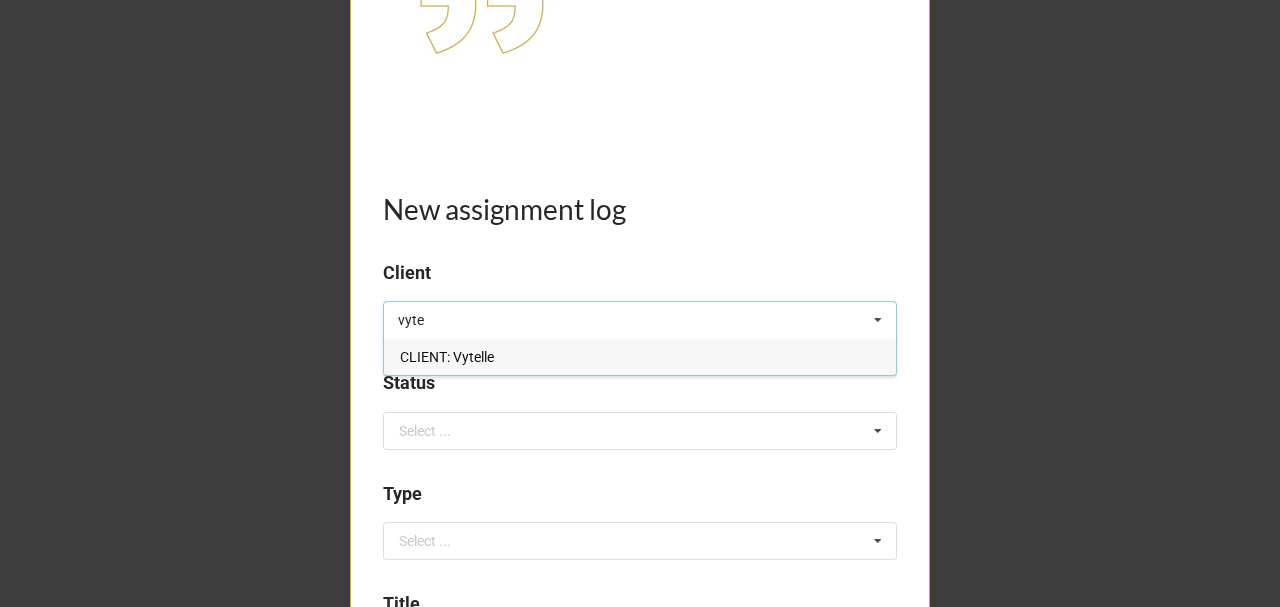 type on "vyte" 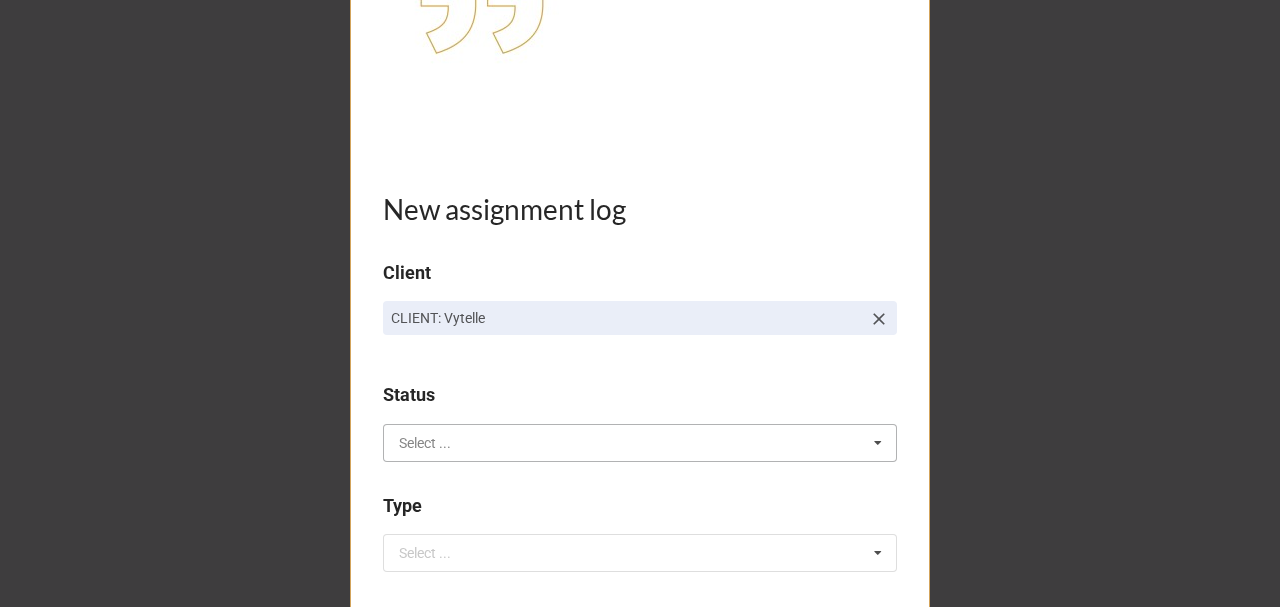 click at bounding box center [641, 443] 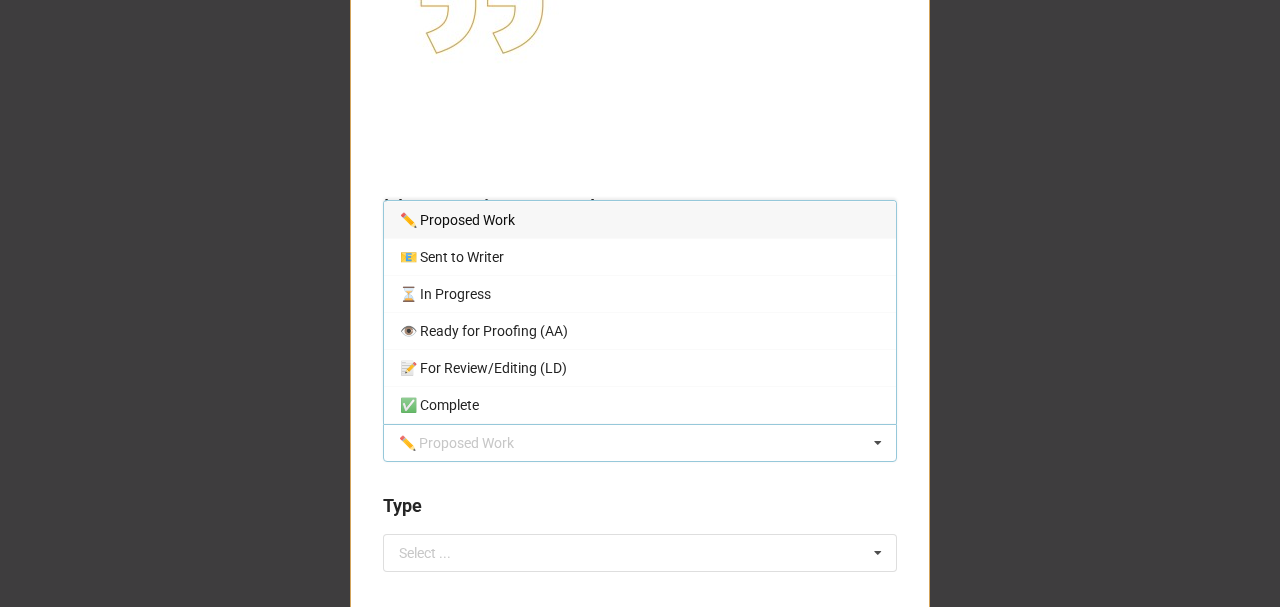 click on "✏️ Proposed Work" at bounding box center [457, 220] 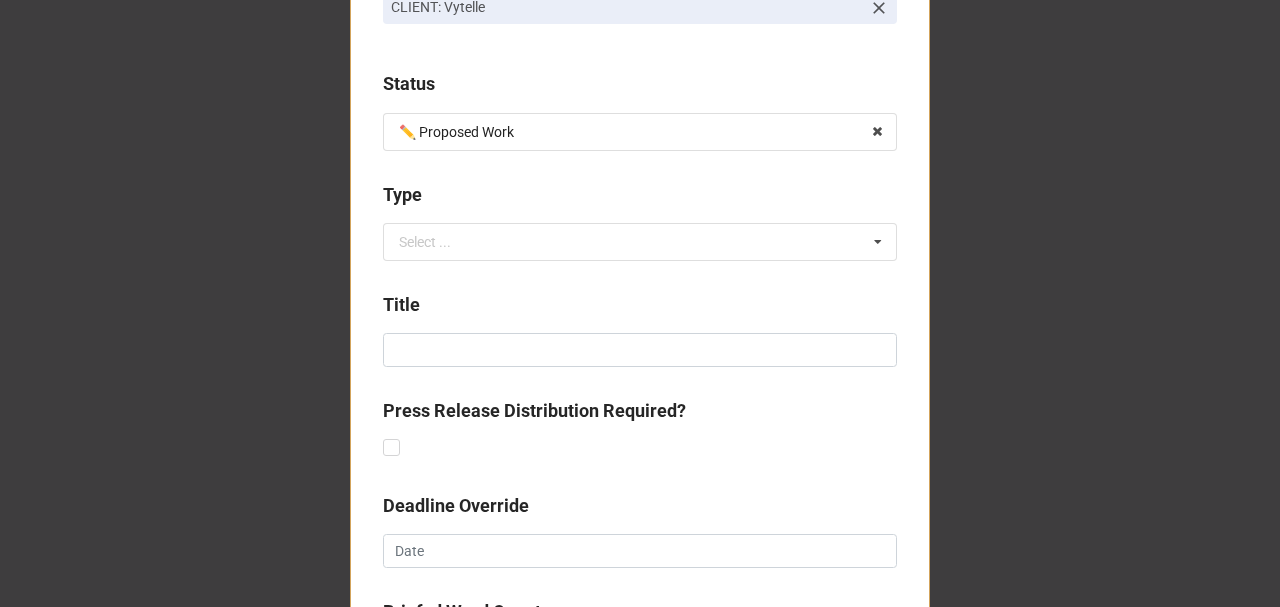 scroll, scrollTop: 600, scrollLeft: 0, axis: vertical 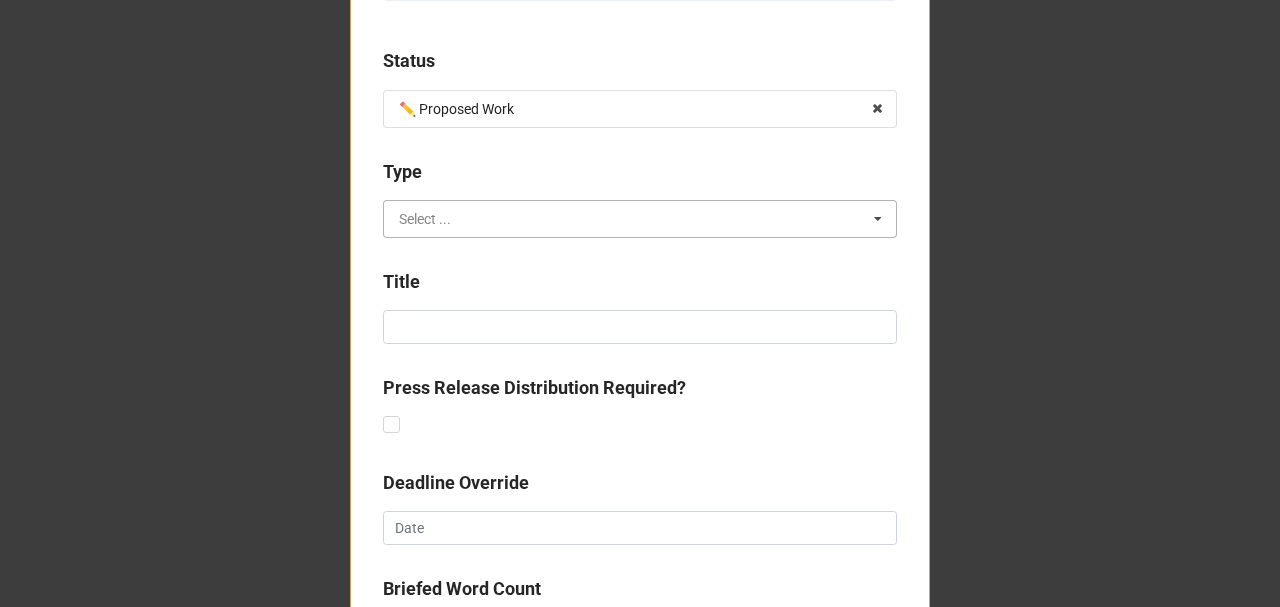 click at bounding box center [641, 219] 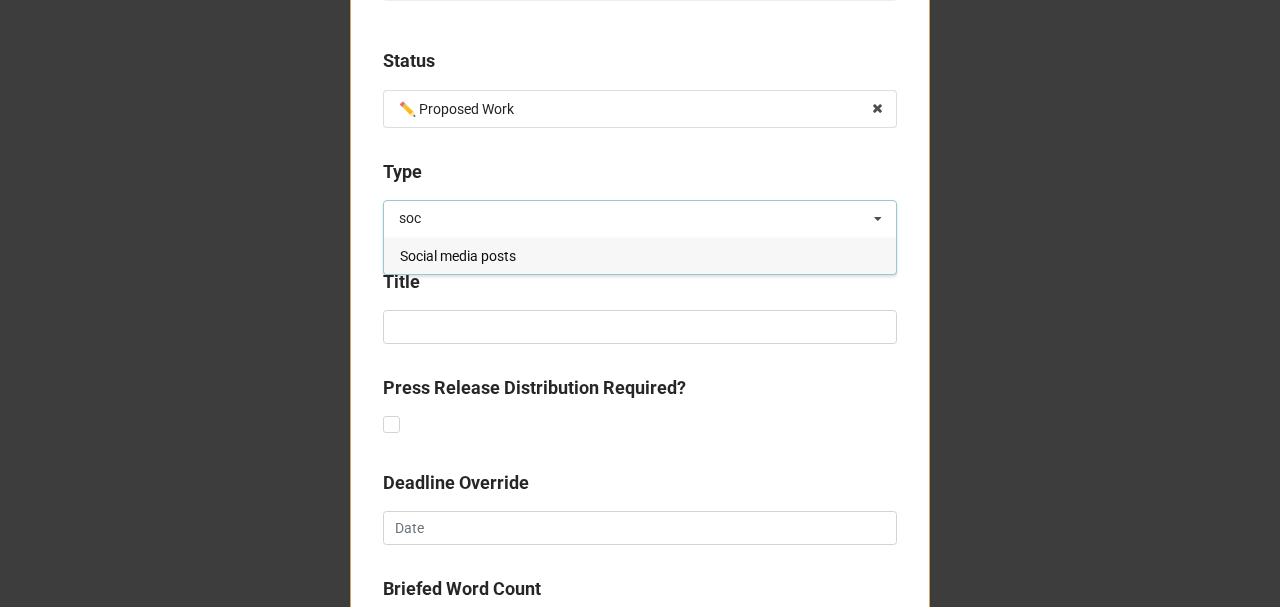 type on "soc" 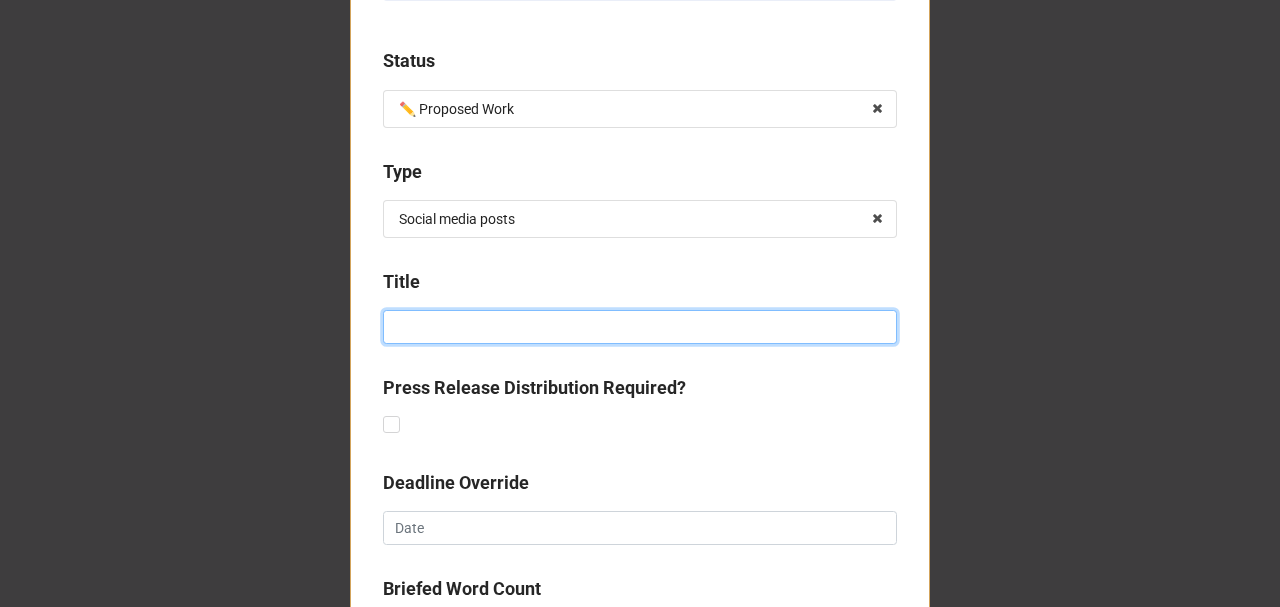 click at bounding box center (640, 327) 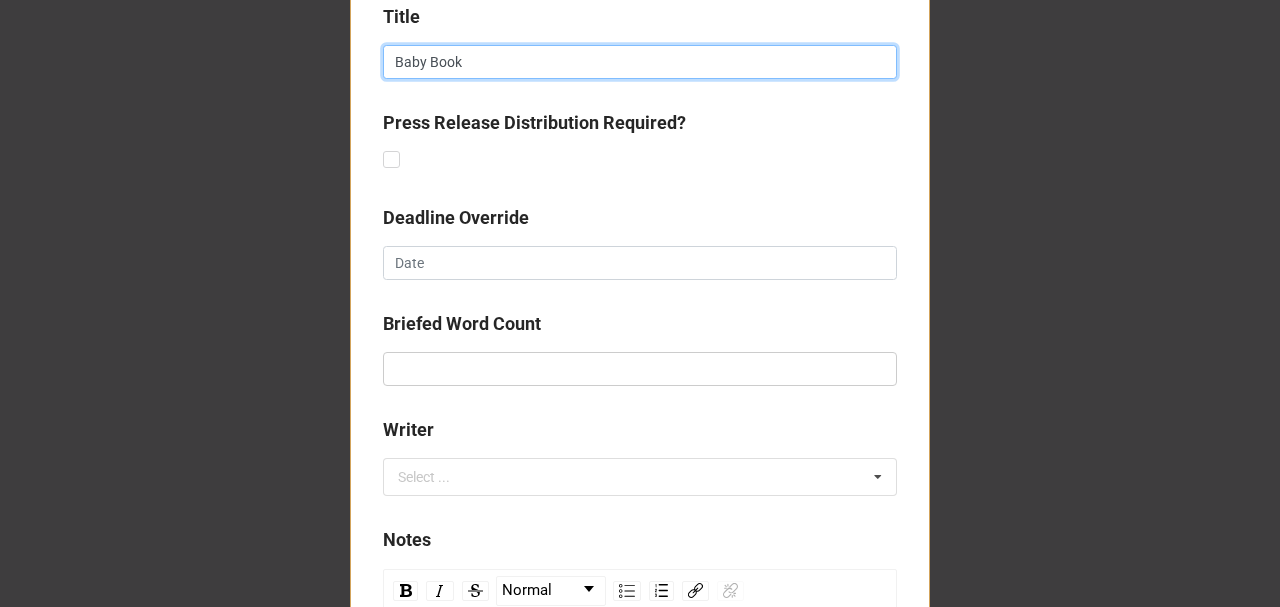 scroll, scrollTop: 866, scrollLeft: 0, axis: vertical 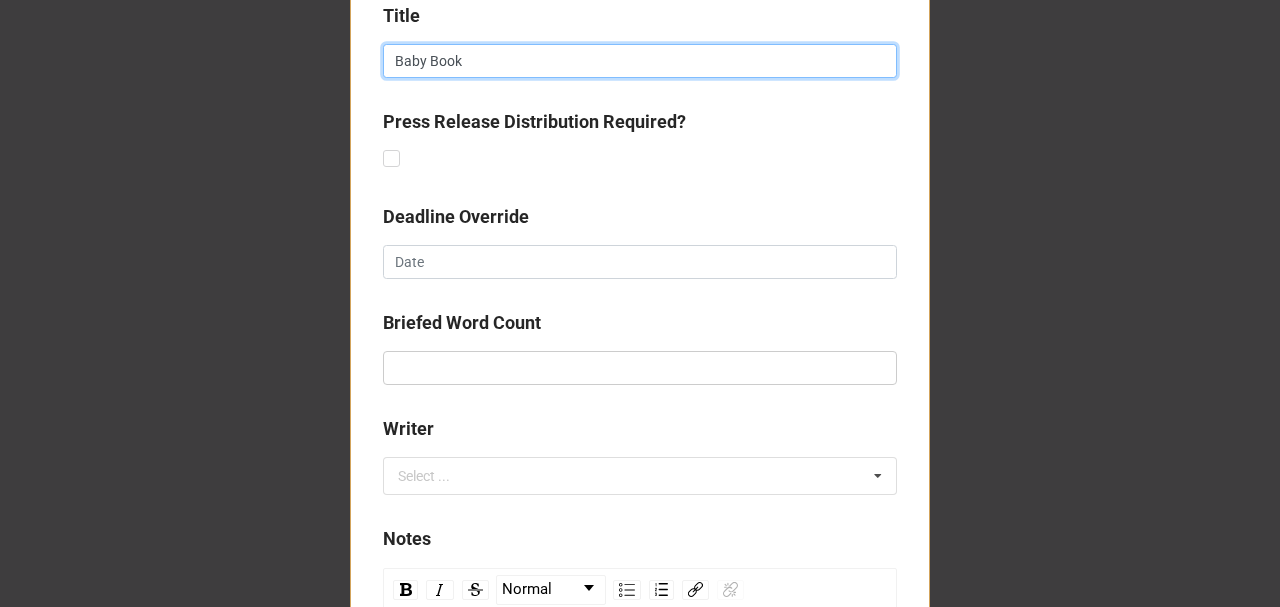 type on "Baby Book" 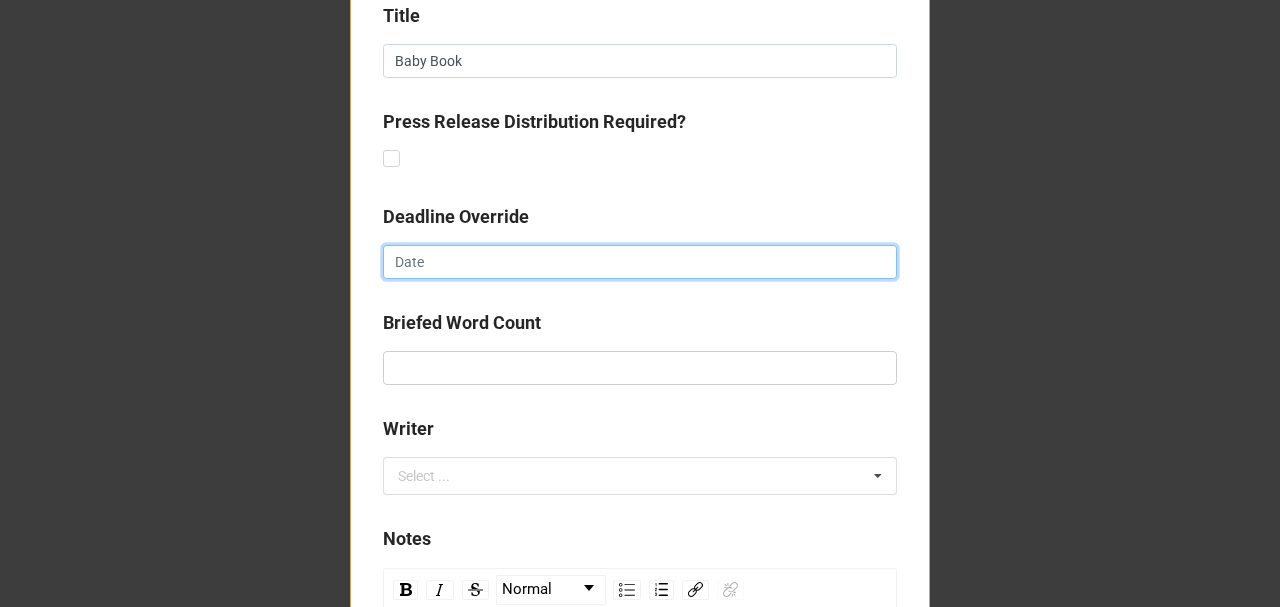 click at bounding box center (640, 262) 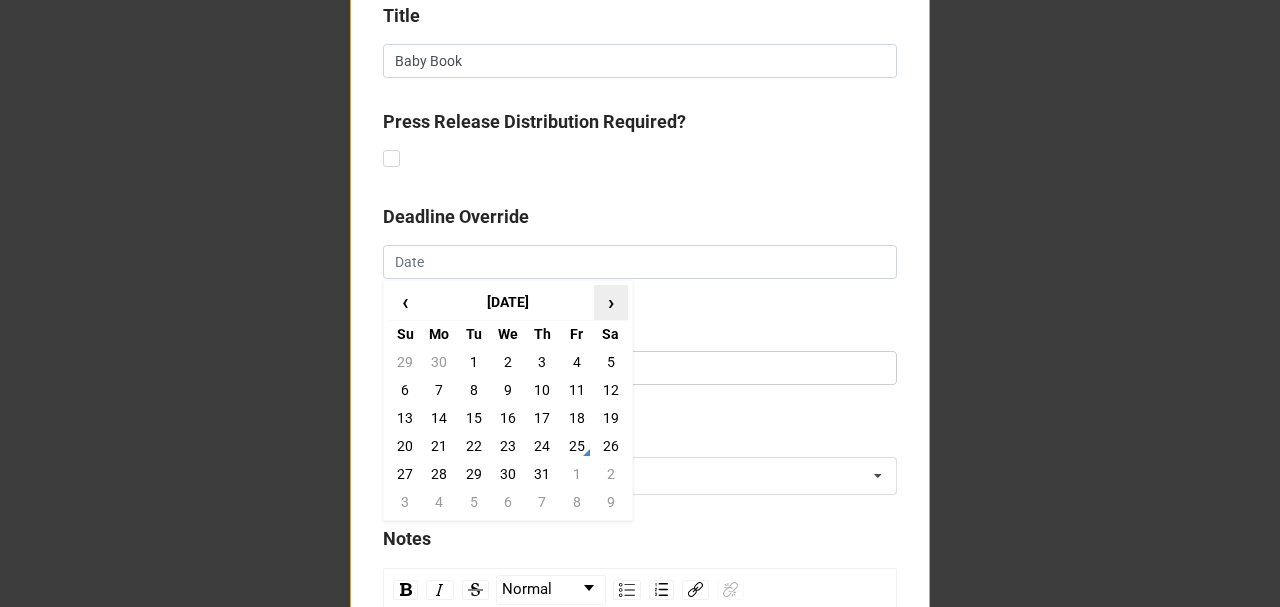 click on "›" at bounding box center [611, 302] 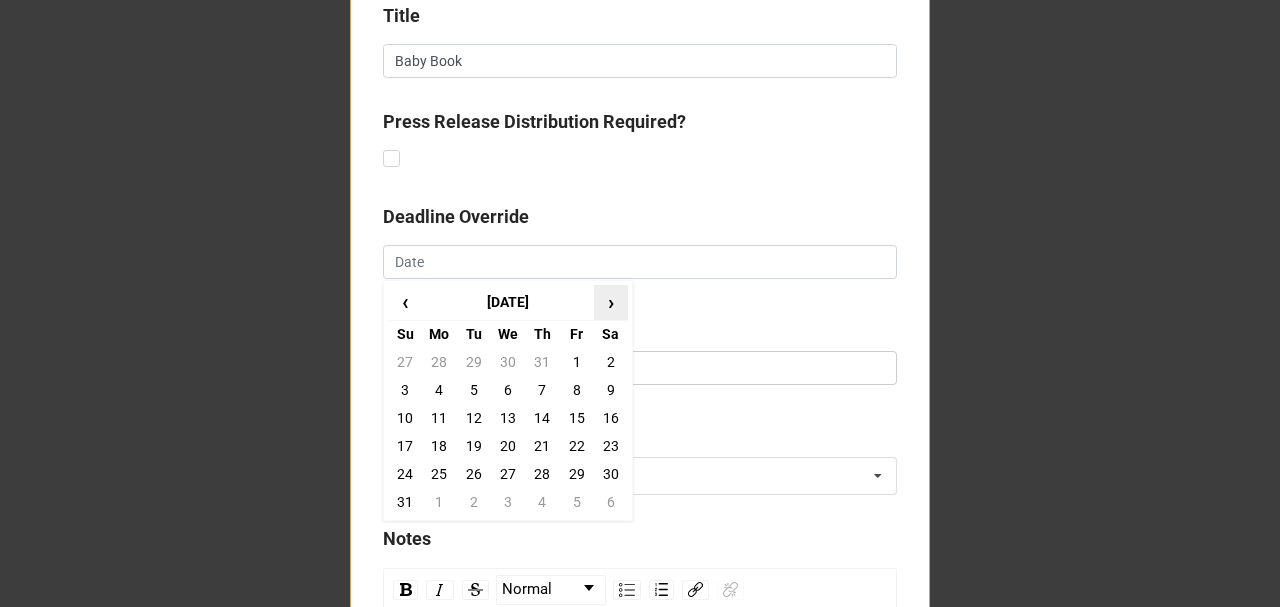 click on "›" at bounding box center (611, 302) 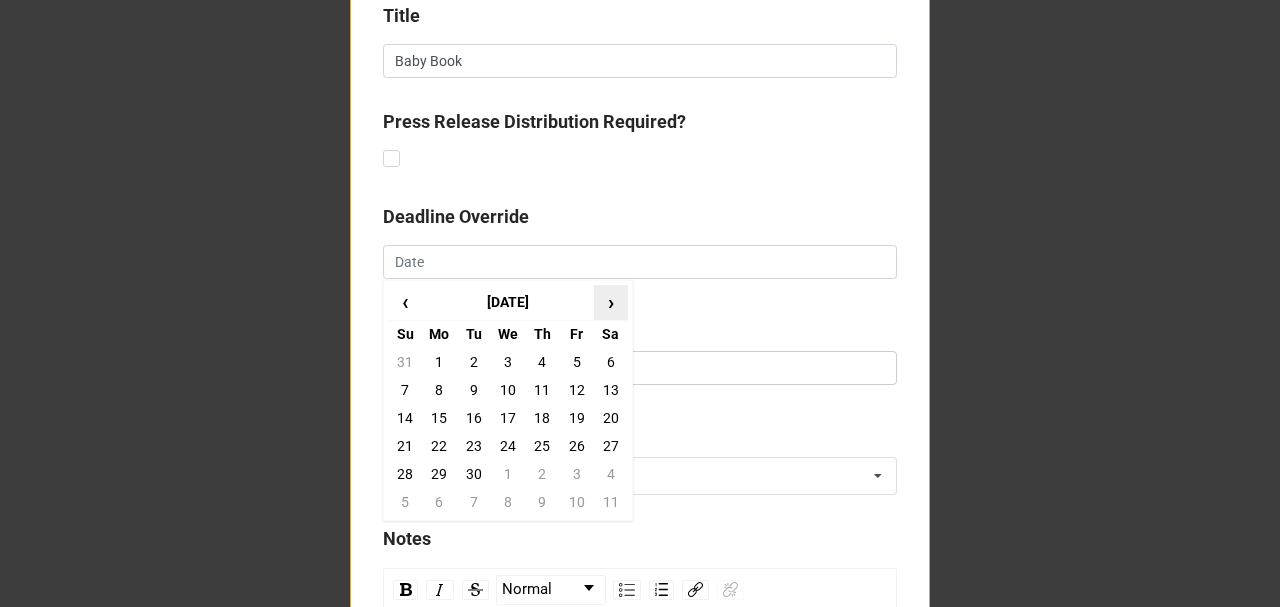 click on "›" at bounding box center (611, 302) 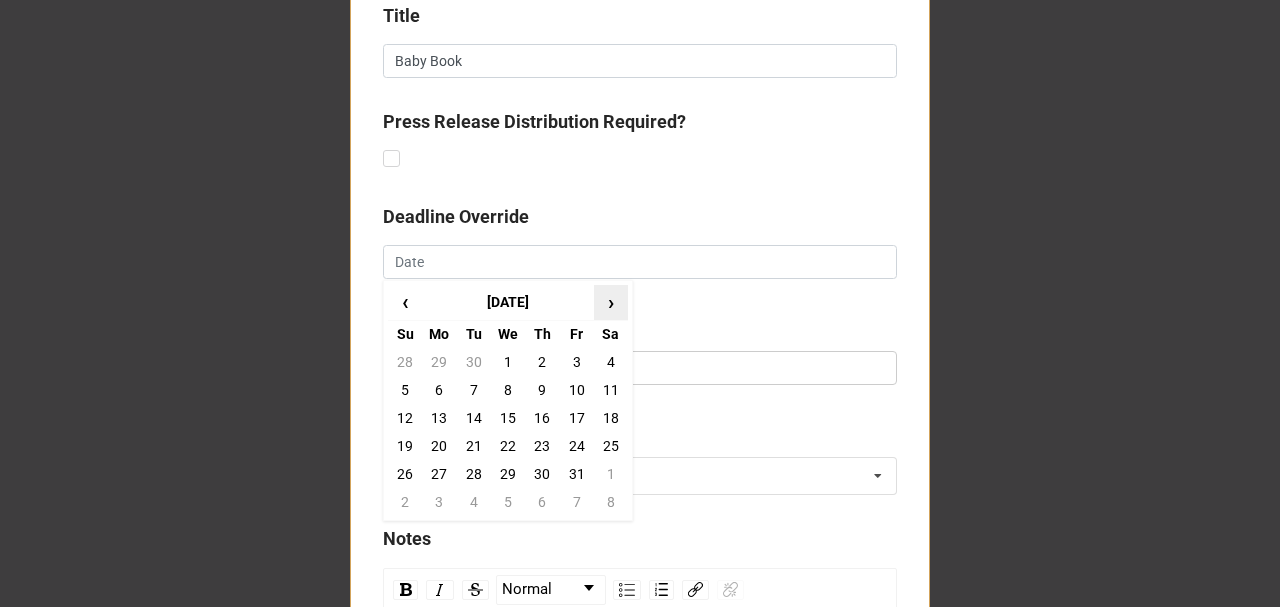 click on "›" at bounding box center (611, 302) 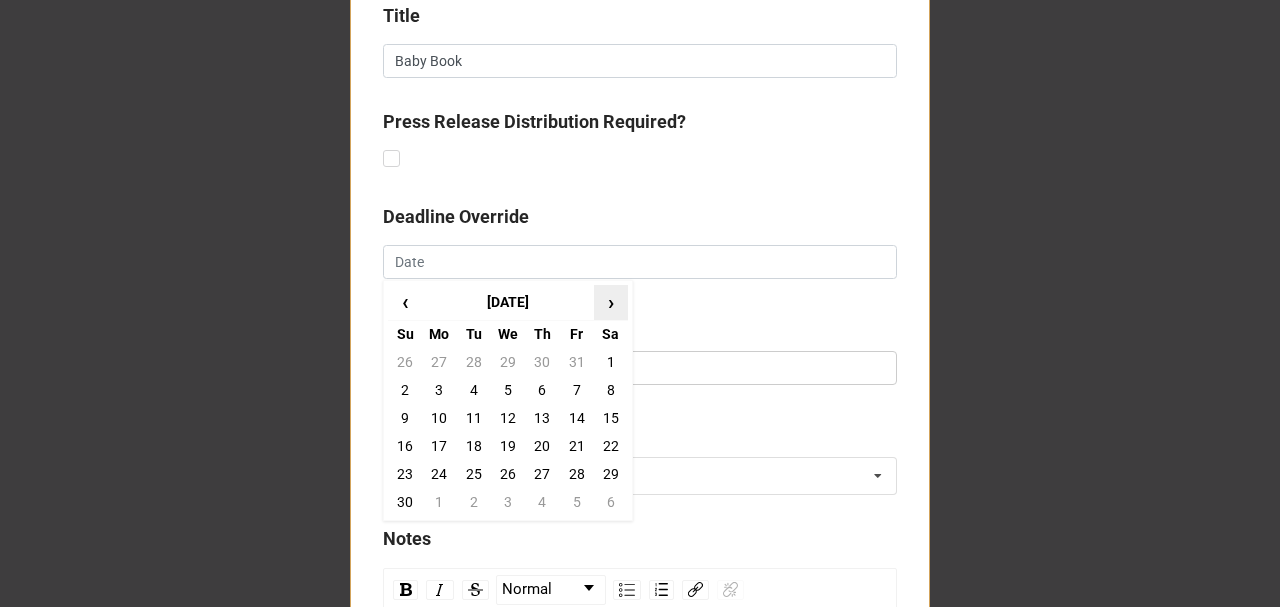 click on "›" at bounding box center [611, 302] 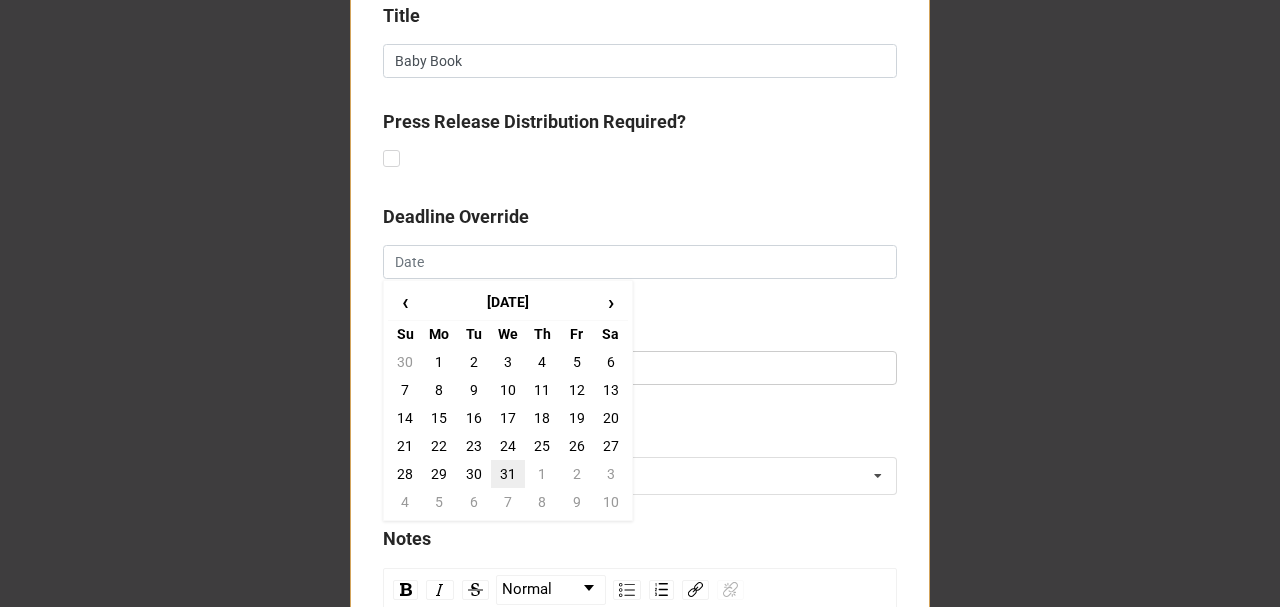click on "31" at bounding box center (508, 474) 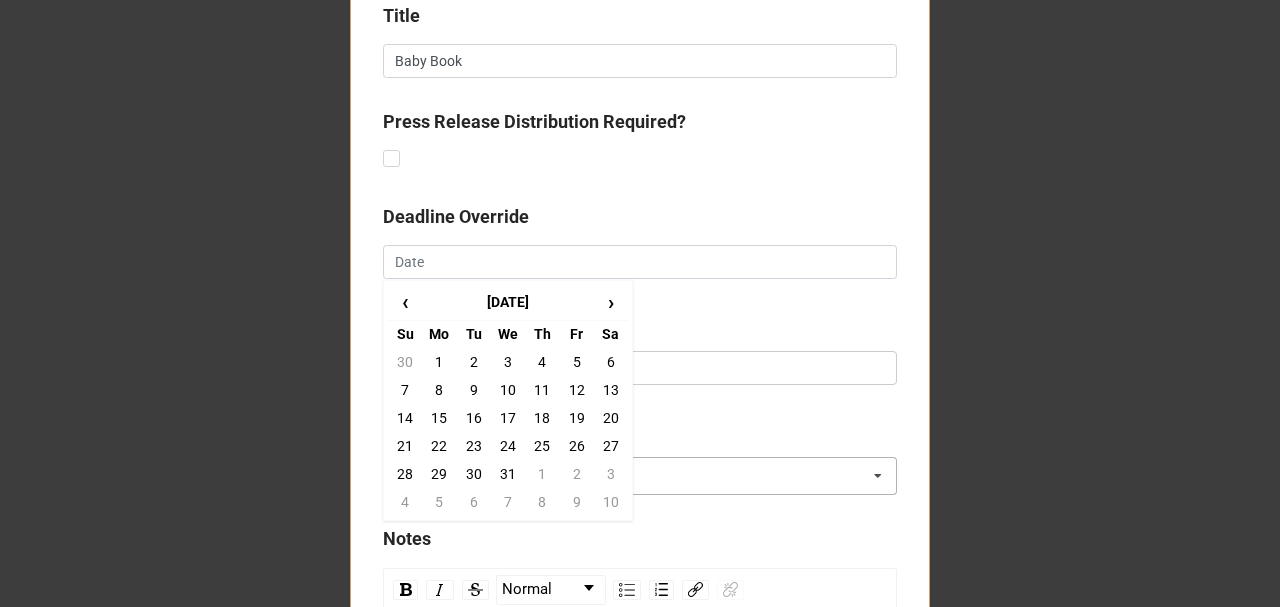 type on "[DATE]" 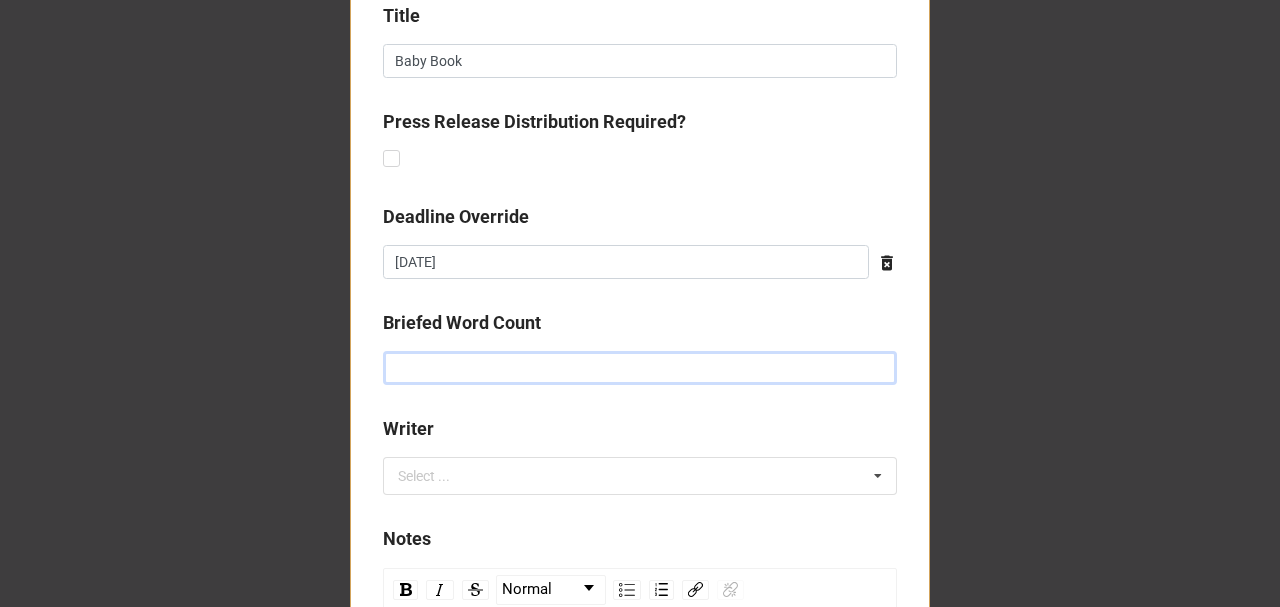 click at bounding box center (640, 368) 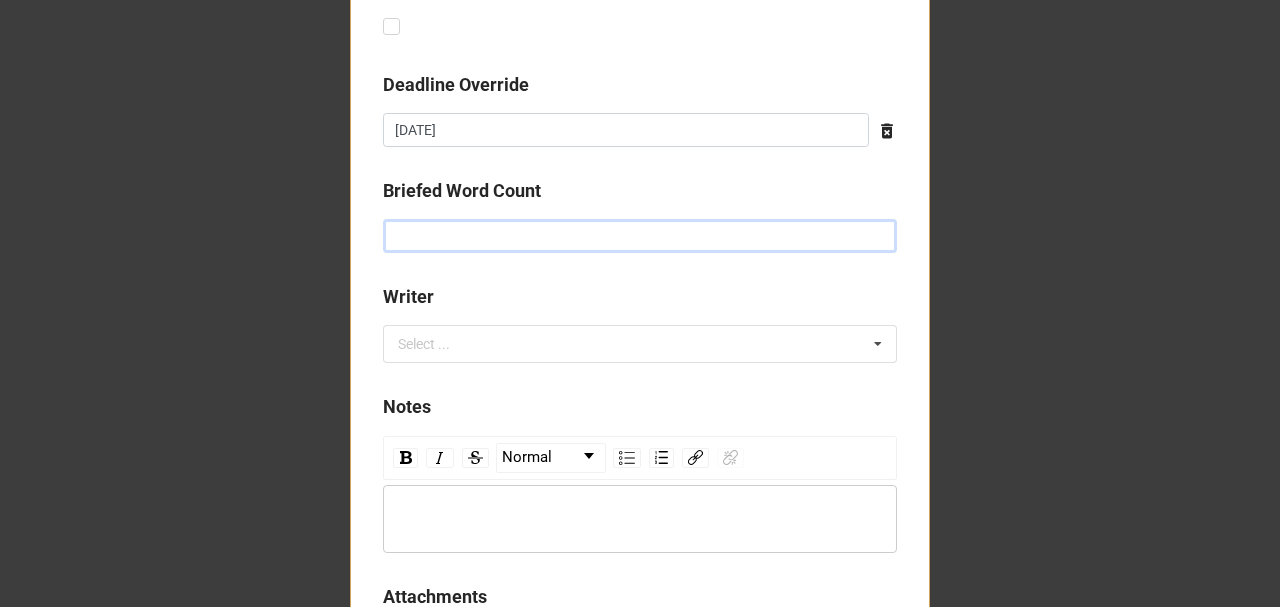 scroll, scrollTop: 1000, scrollLeft: 0, axis: vertical 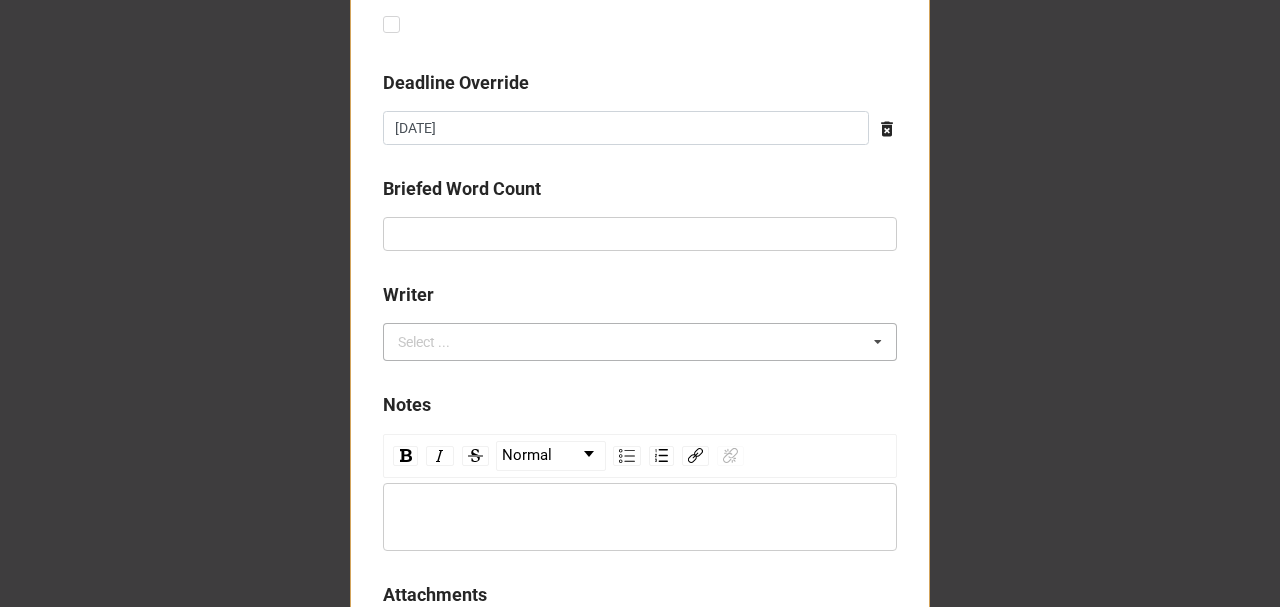 click on "Select ..." at bounding box center [436, 342] 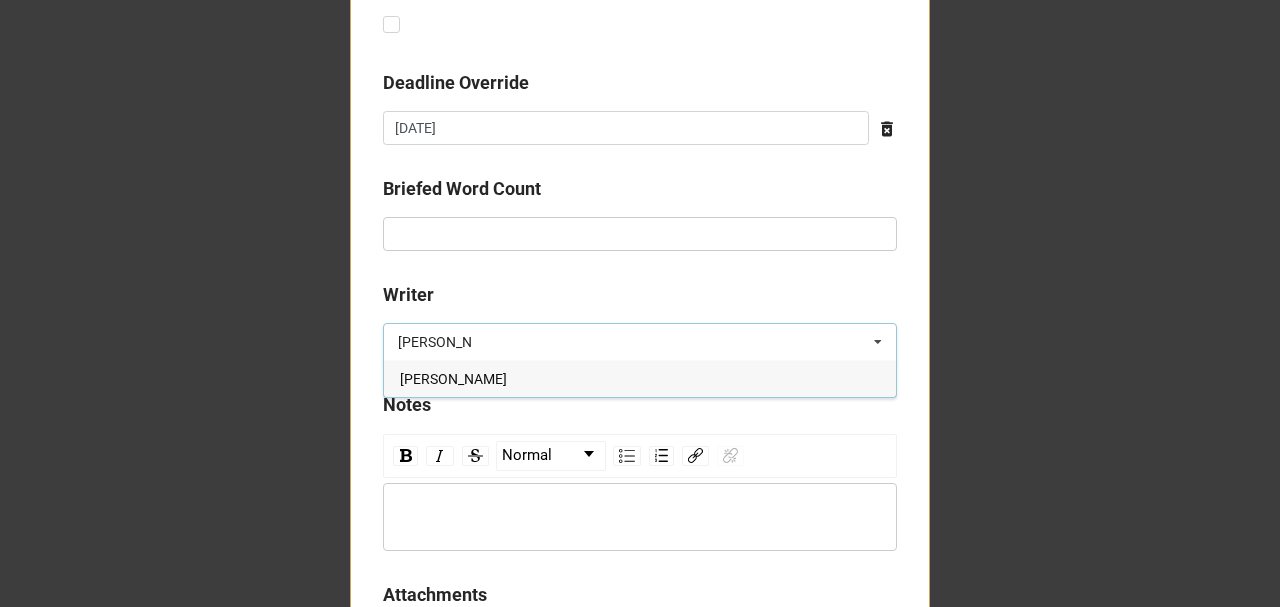 type on "[PERSON_NAME]" 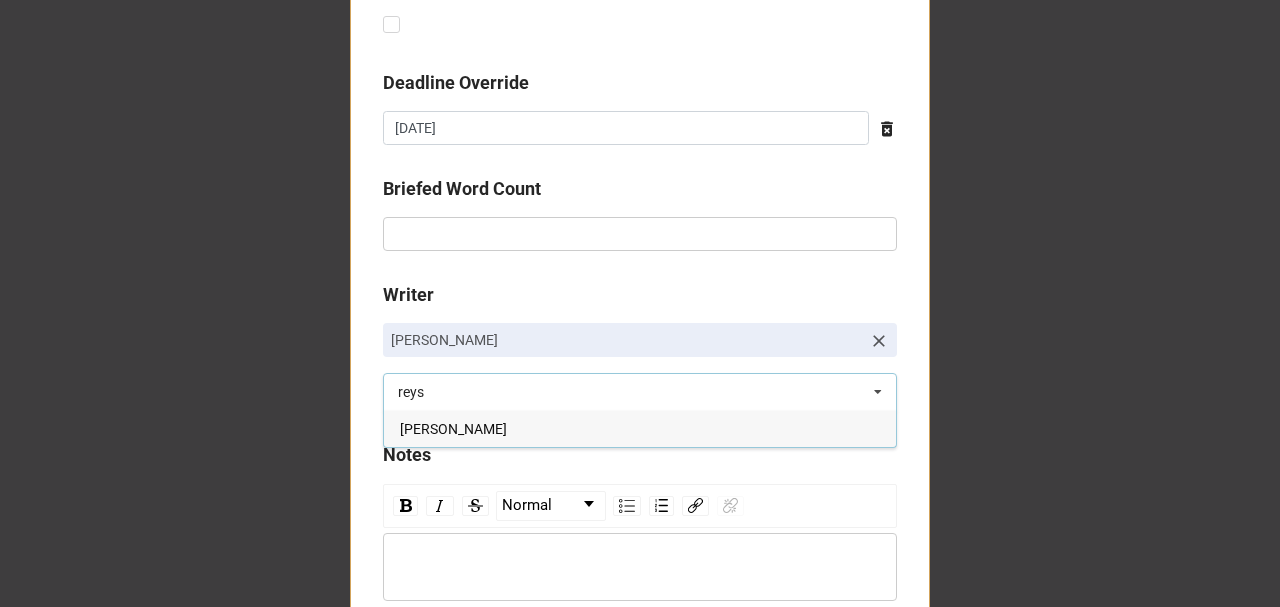 type on "reys" 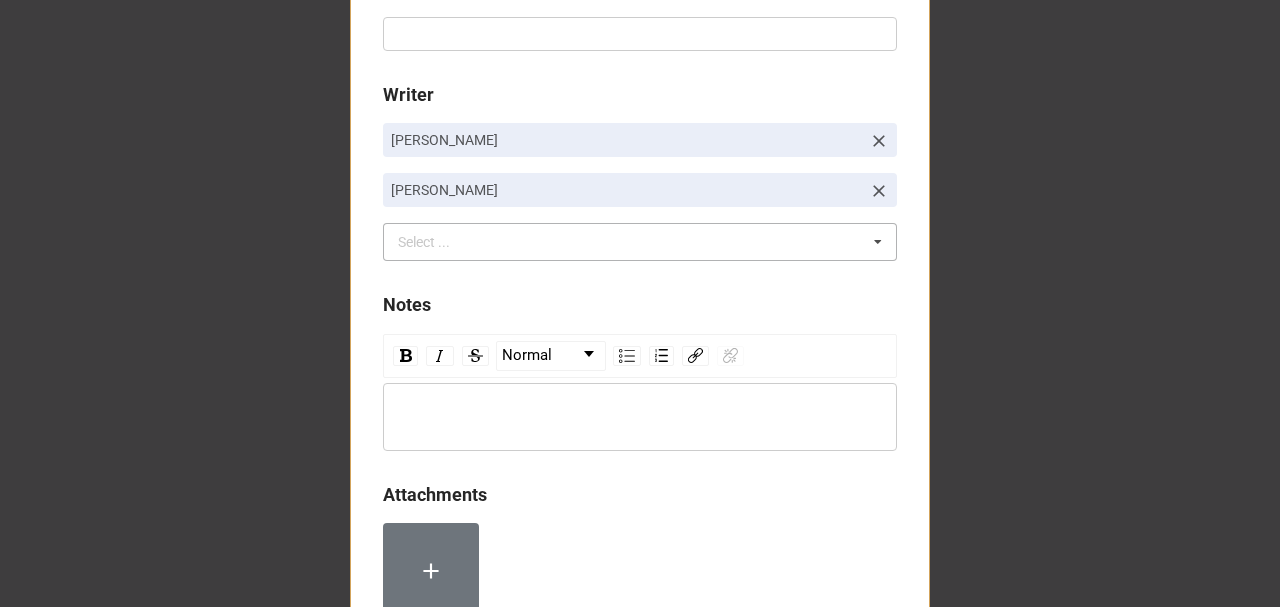 click at bounding box center [640, 417] 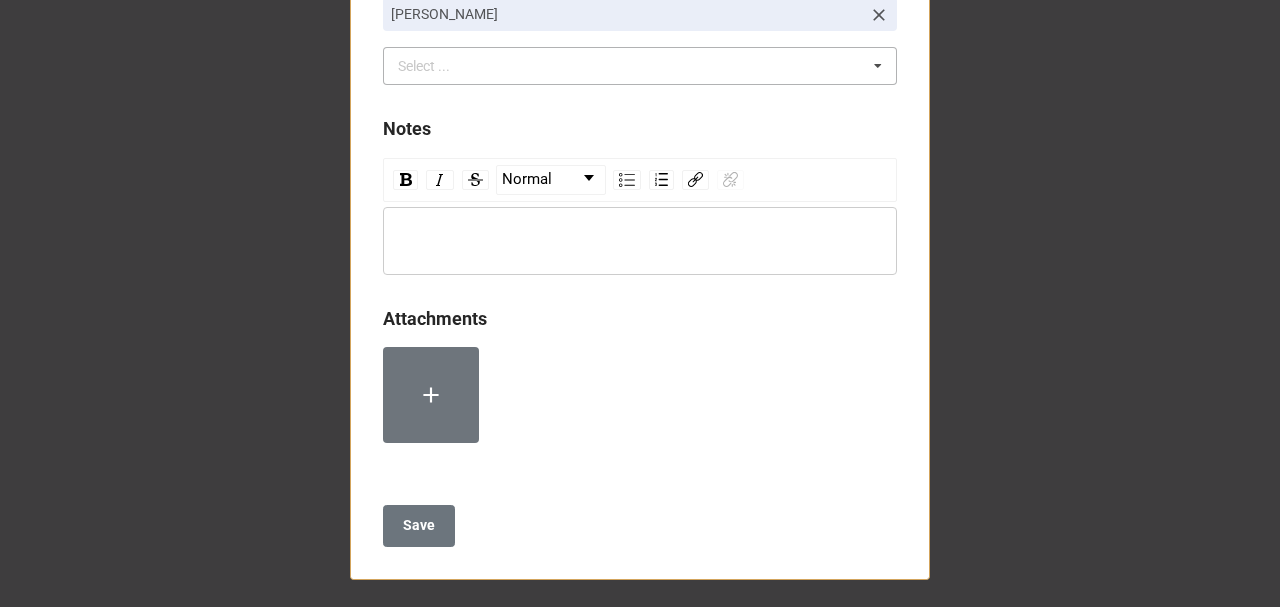 scroll, scrollTop: 1378, scrollLeft: 0, axis: vertical 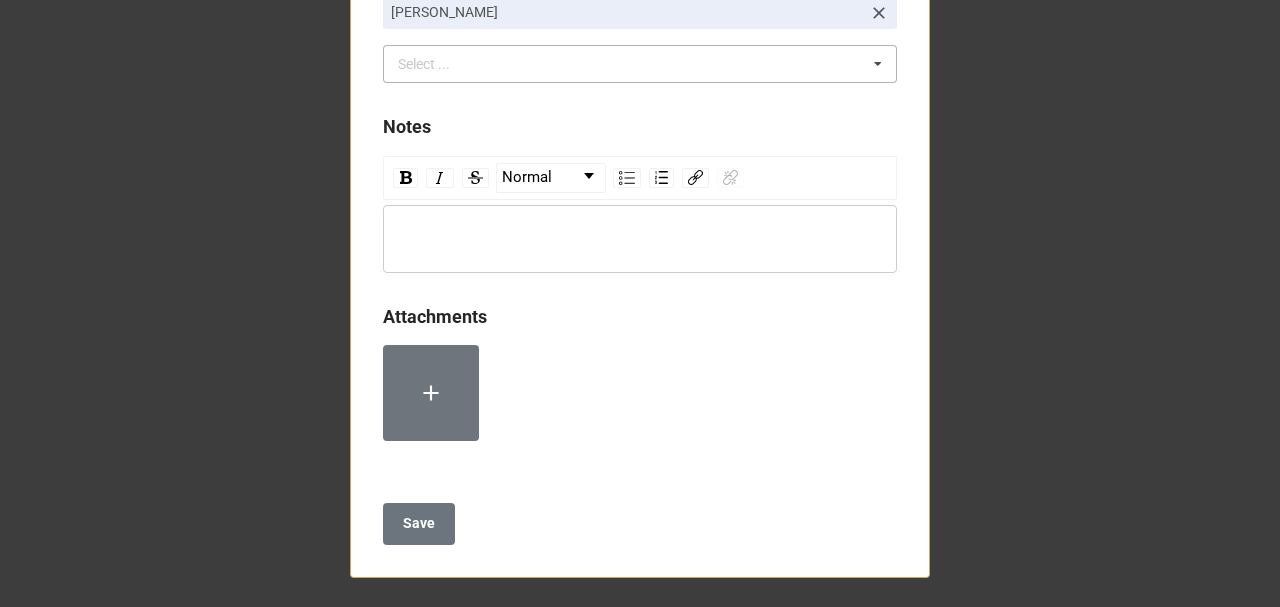 click at bounding box center (640, 239) 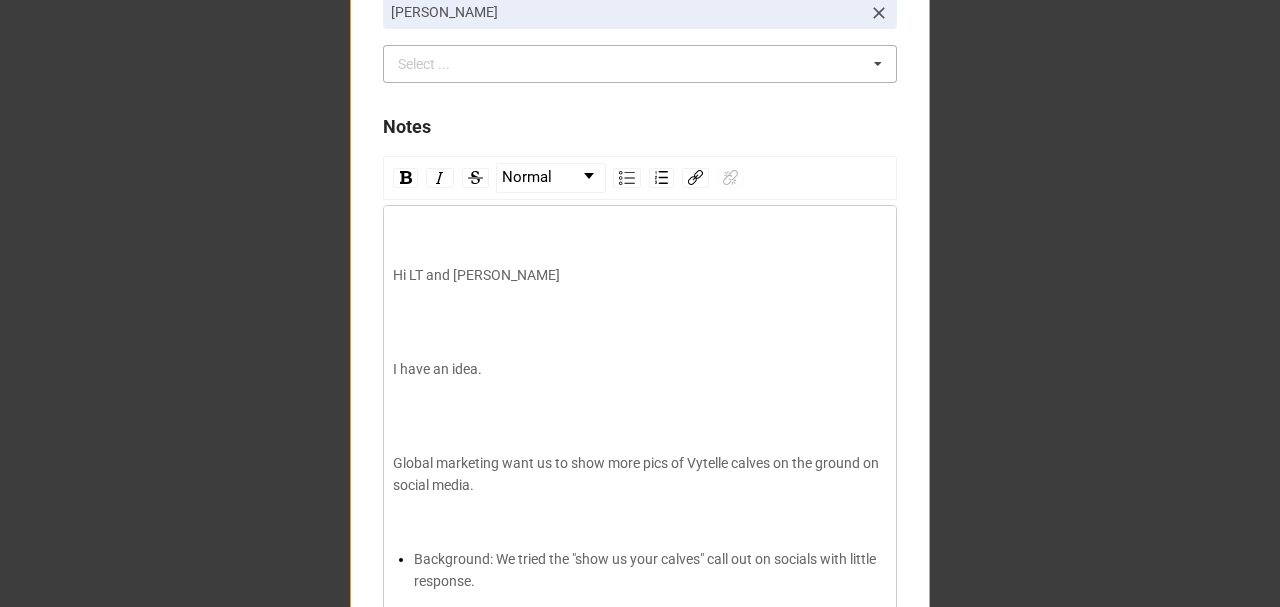 click at bounding box center [640, 322] 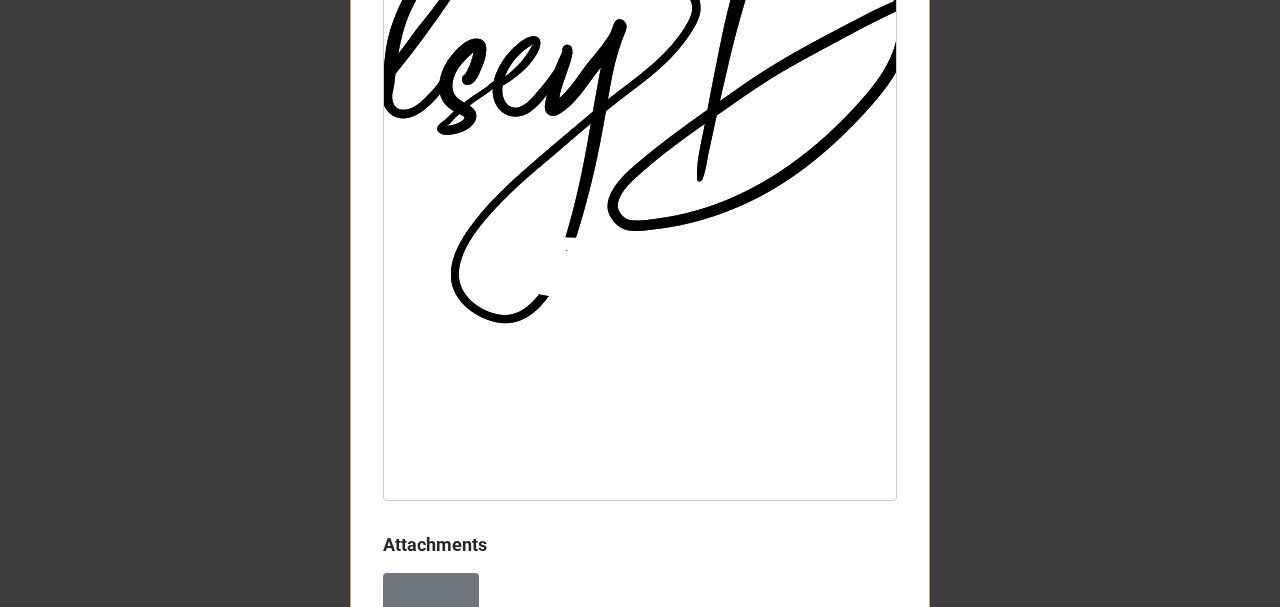 scroll, scrollTop: 2882, scrollLeft: 0, axis: vertical 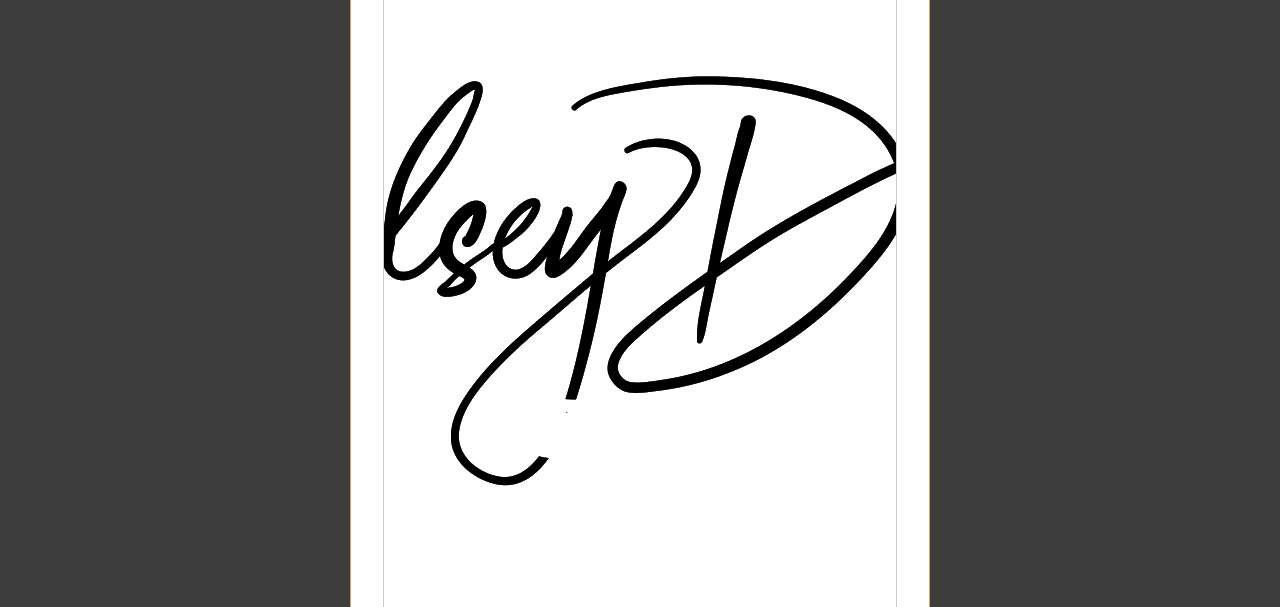 click at bounding box center [641, 268] 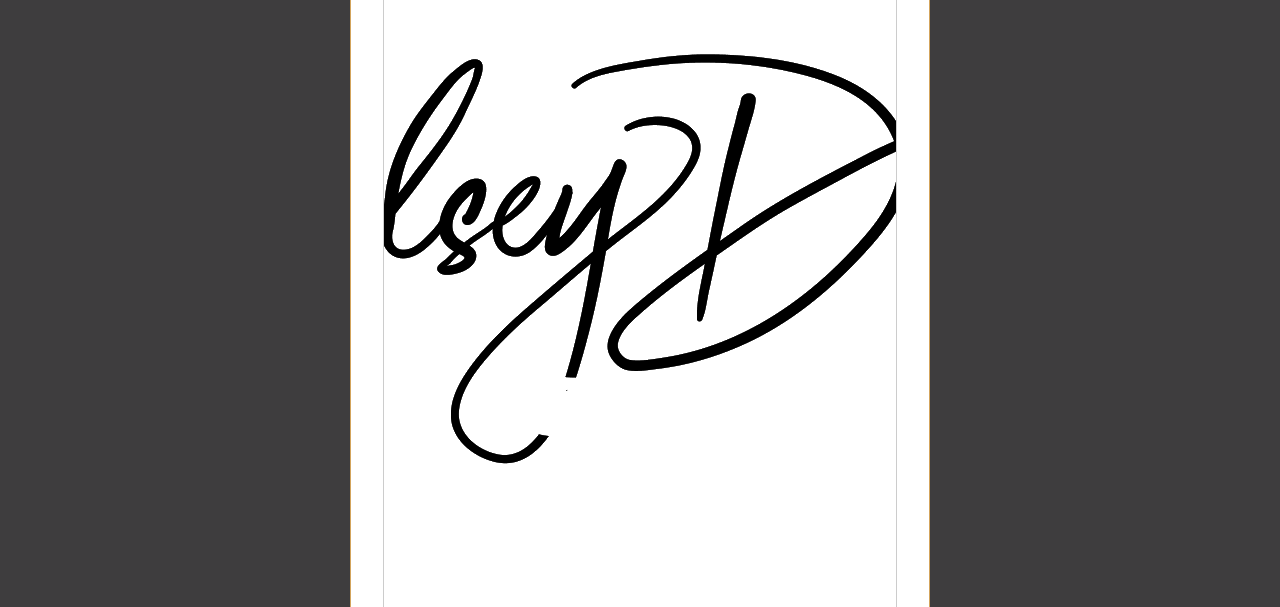 click at bounding box center [641, 246] 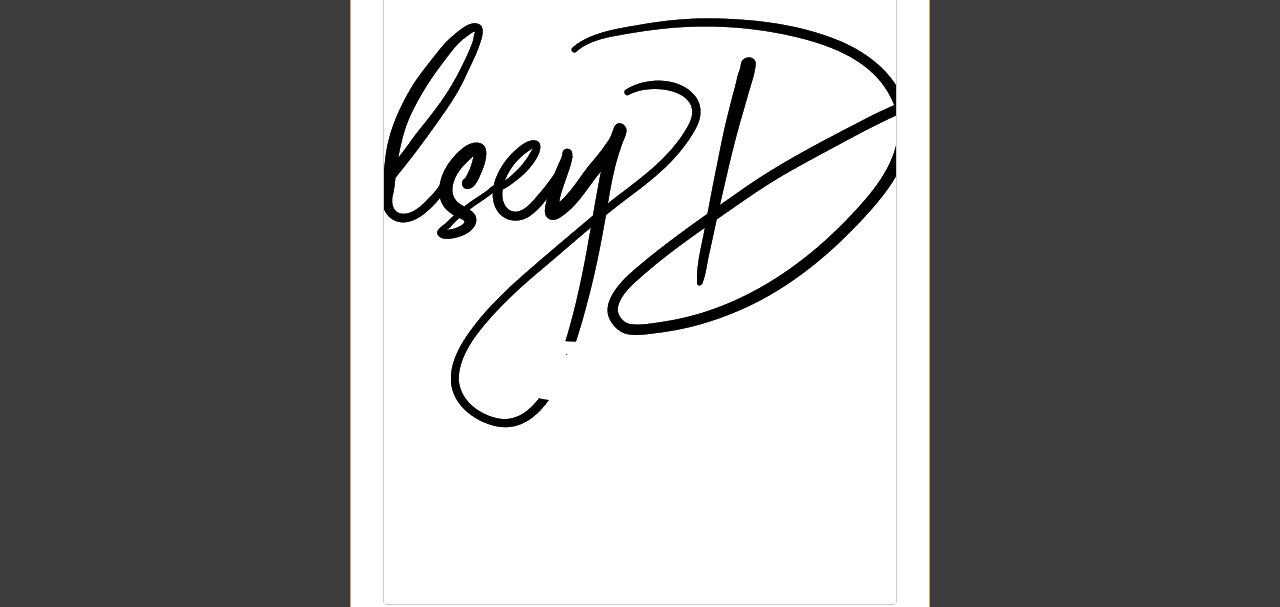 click at bounding box center [641, 210] 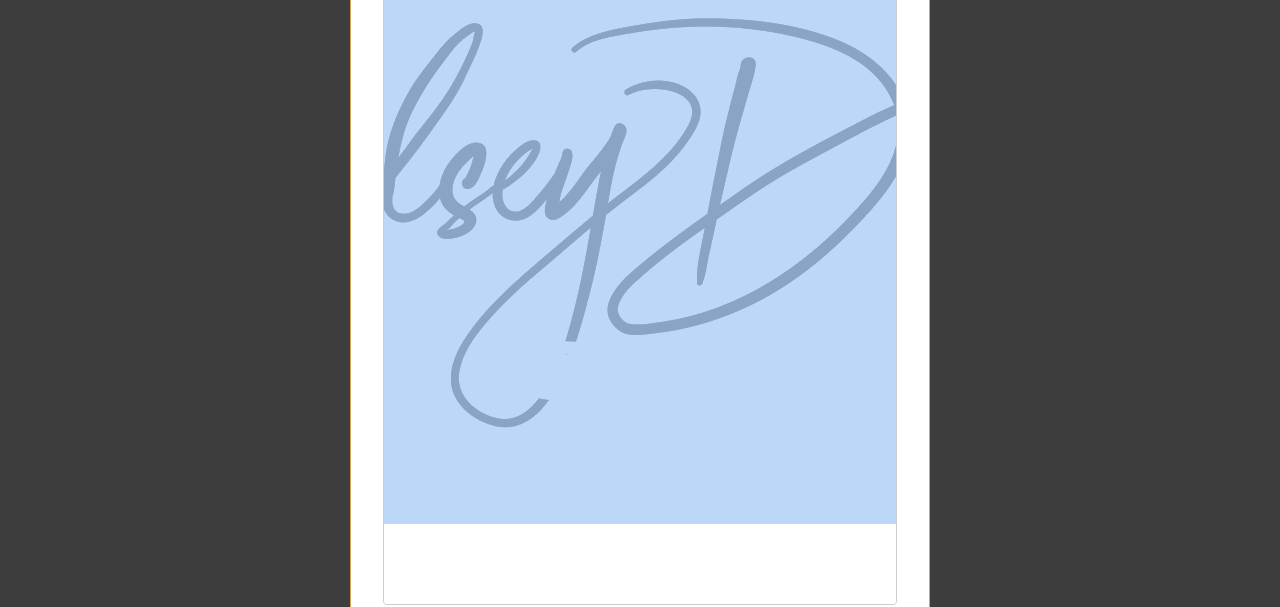 drag, startPoint x: 544, startPoint y: 538, endPoint x: 445, endPoint y: 122, distance: 427.61783 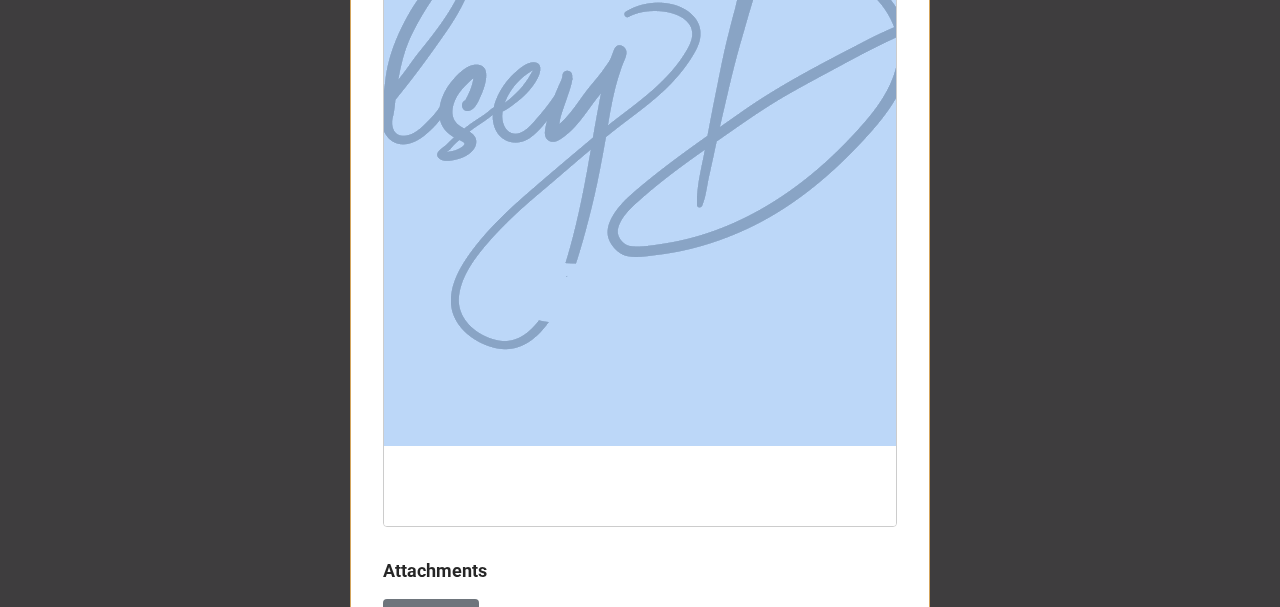 scroll, scrollTop: 3148, scrollLeft: 0, axis: vertical 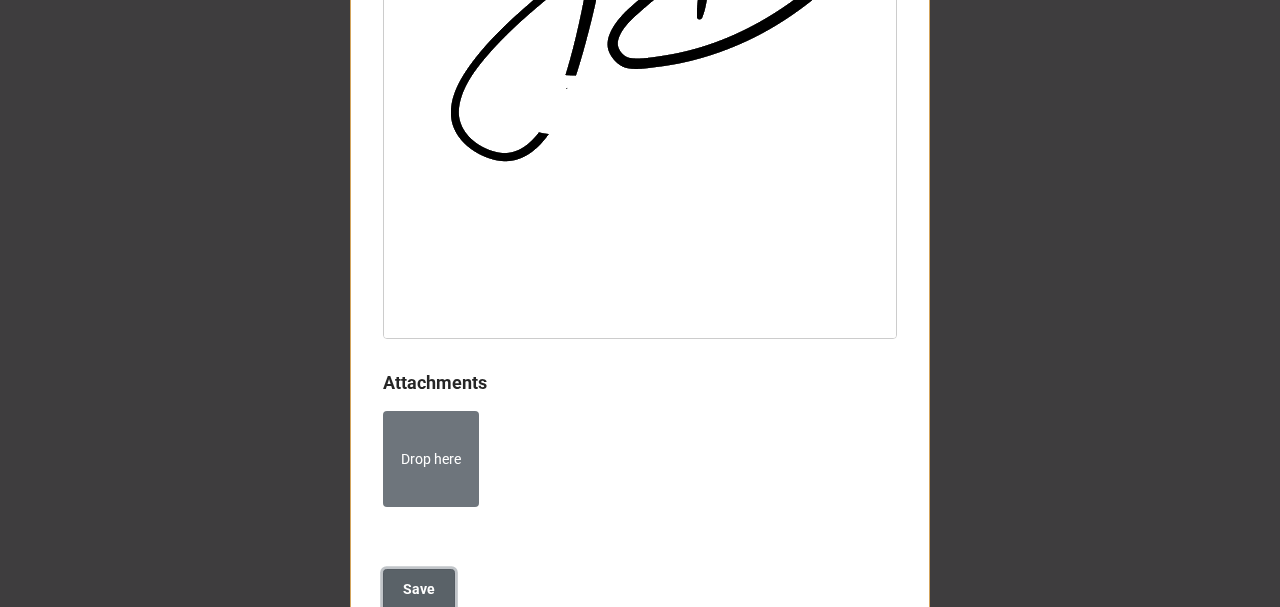 click on "Save" at bounding box center (419, 589) 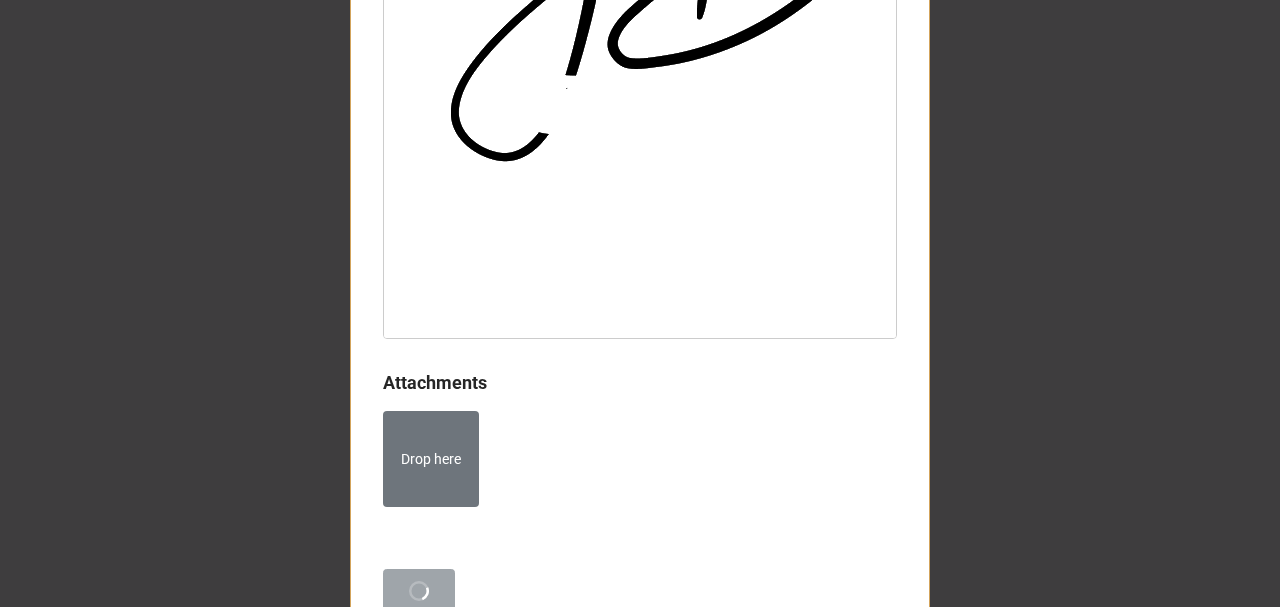 scroll, scrollTop: 0, scrollLeft: 0, axis: both 